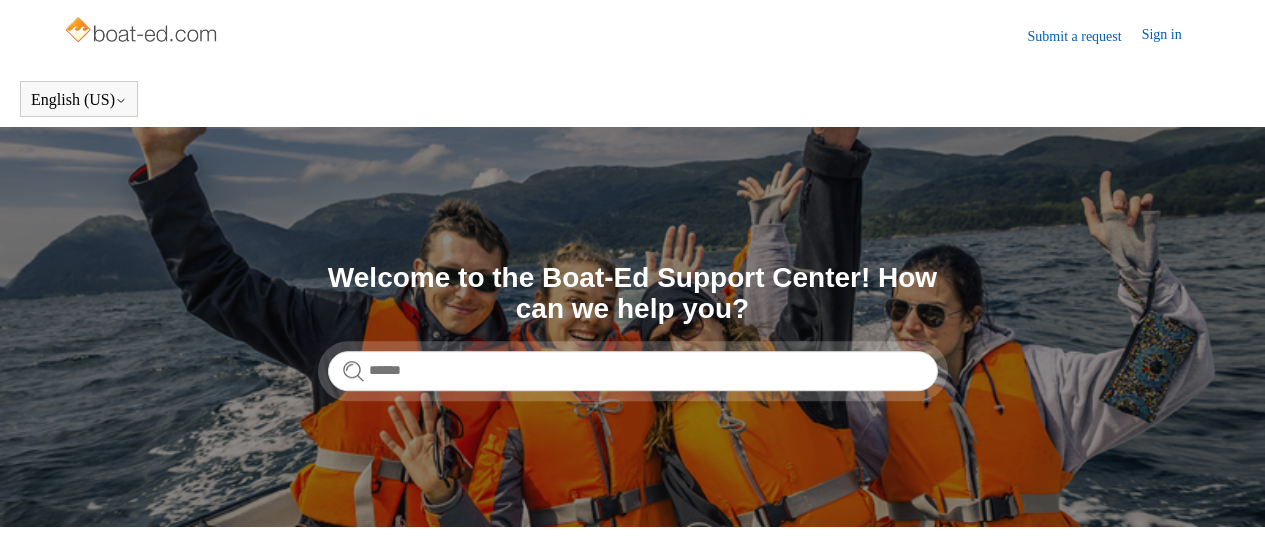 scroll, scrollTop: 0, scrollLeft: 0, axis: both 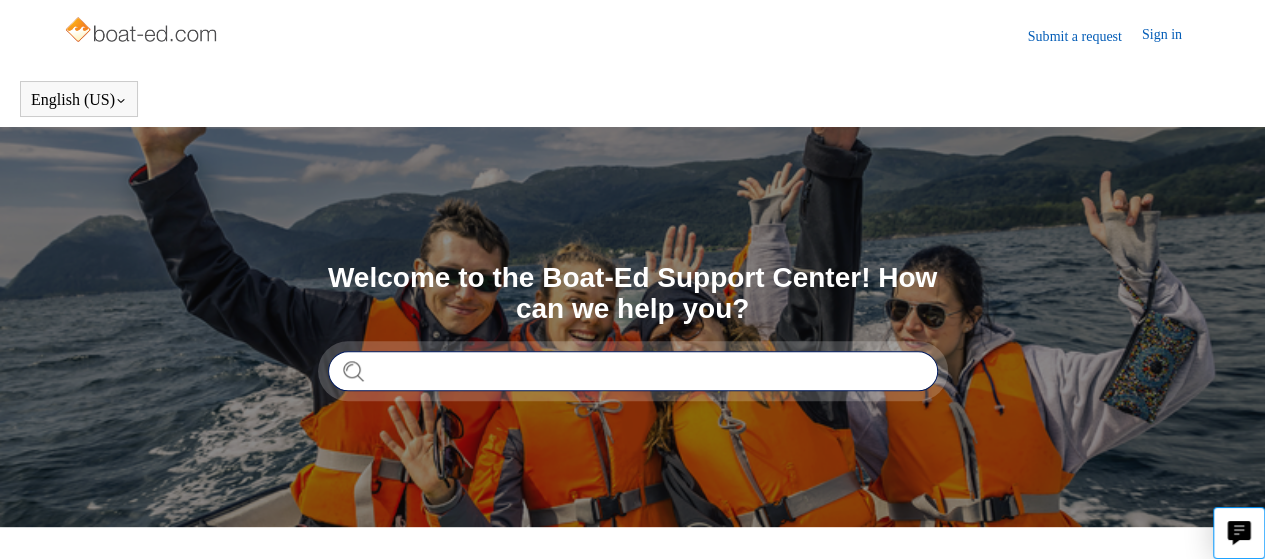 click at bounding box center (633, 371) 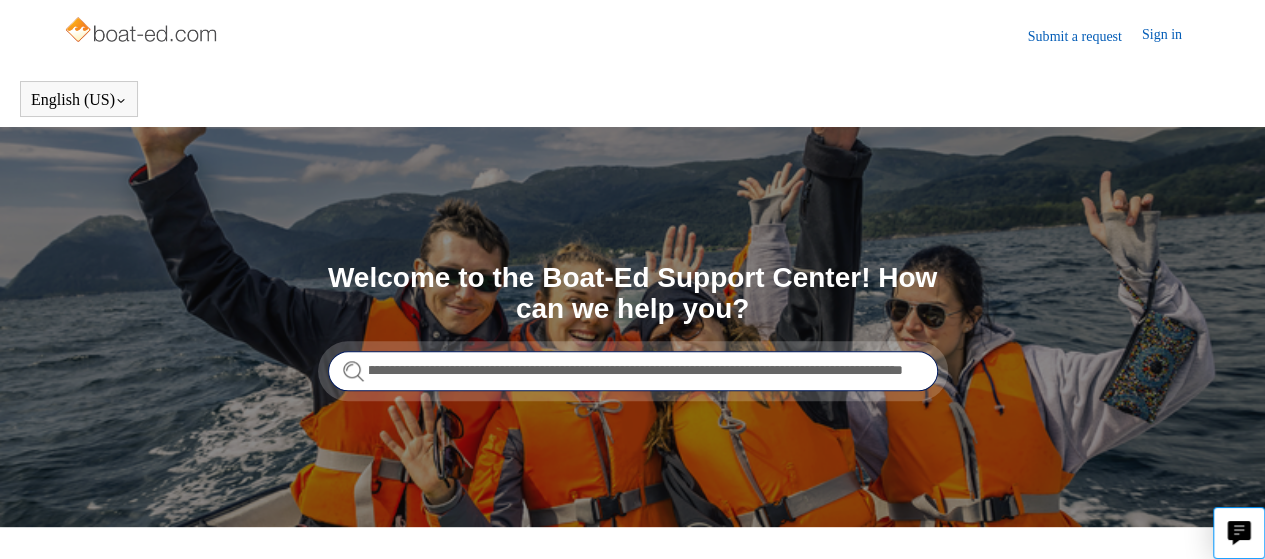 scroll, scrollTop: 0, scrollLeft: 126, axis: horizontal 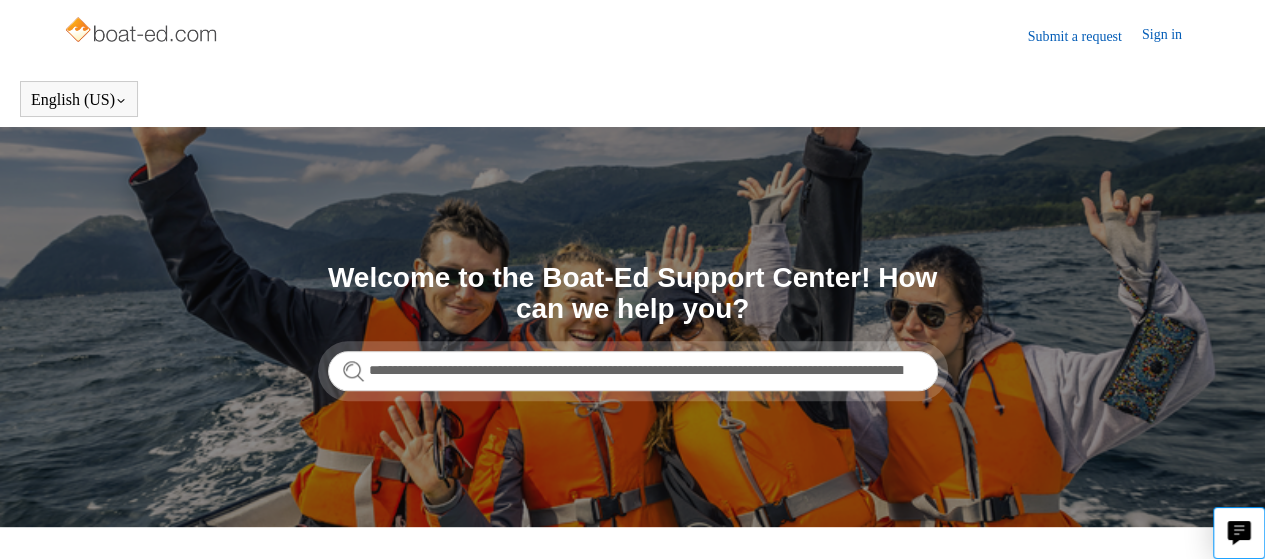 click on "**********" at bounding box center (633, 371) 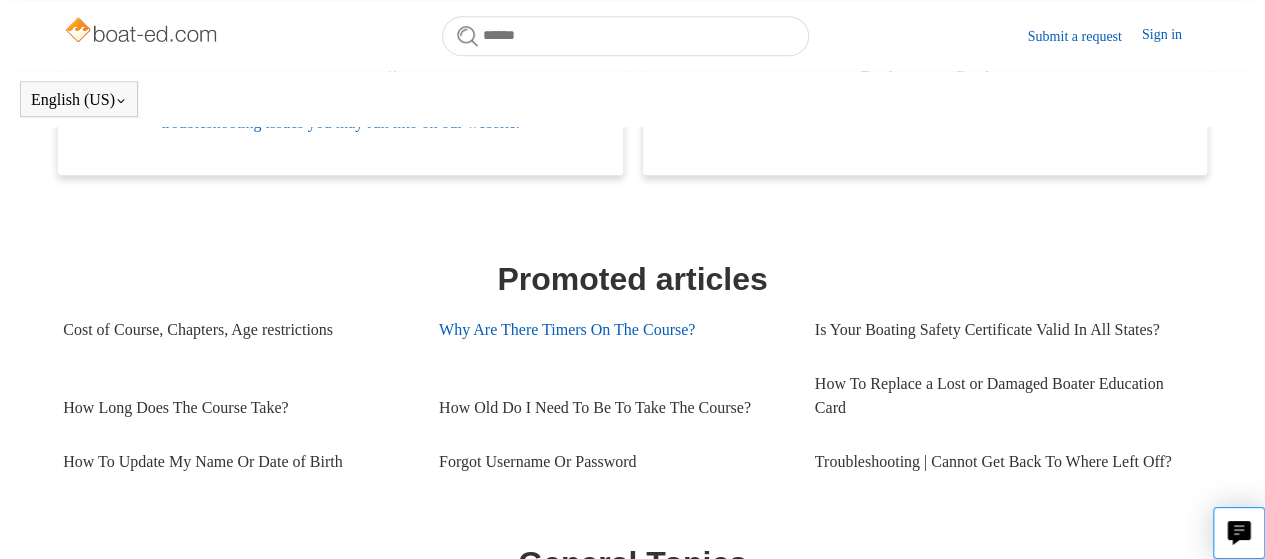 scroll, scrollTop: 844, scrollLeft: 0, axis: vertical 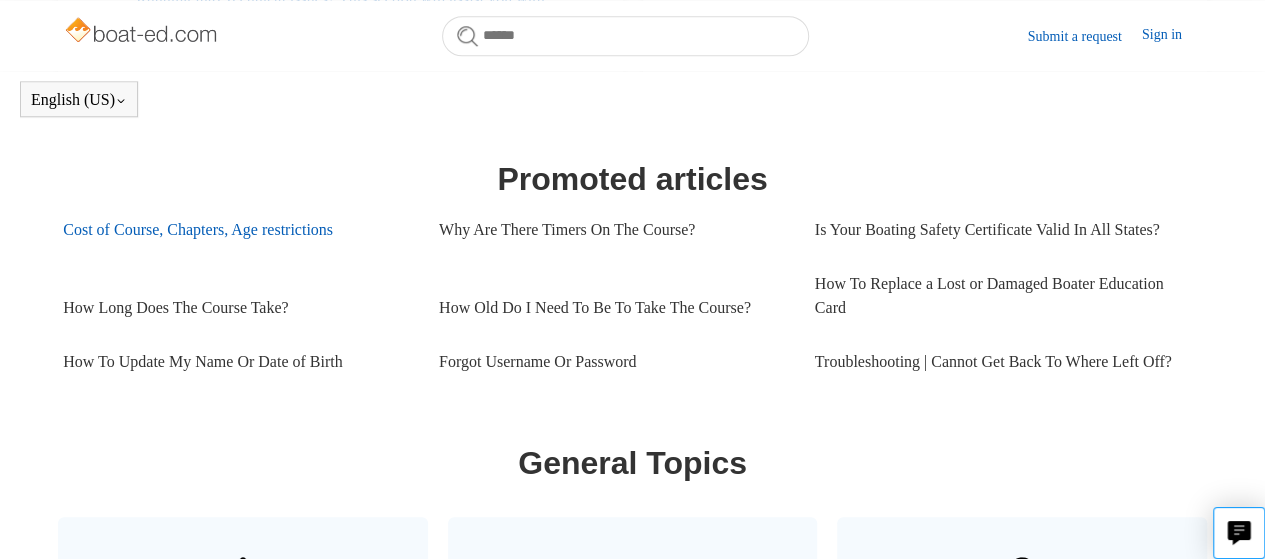 click on "Cost of Course, Chapters, Age restrictions" at bounding box center (236, 230) 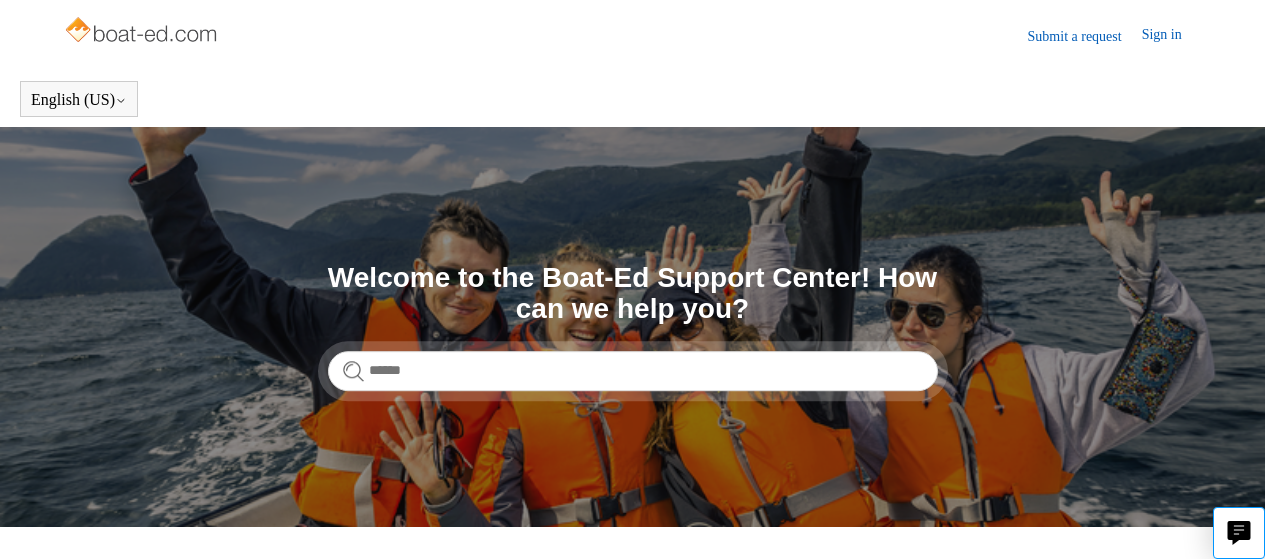scroll, scrollTop: 0, scrollLeft: 0, axis: both 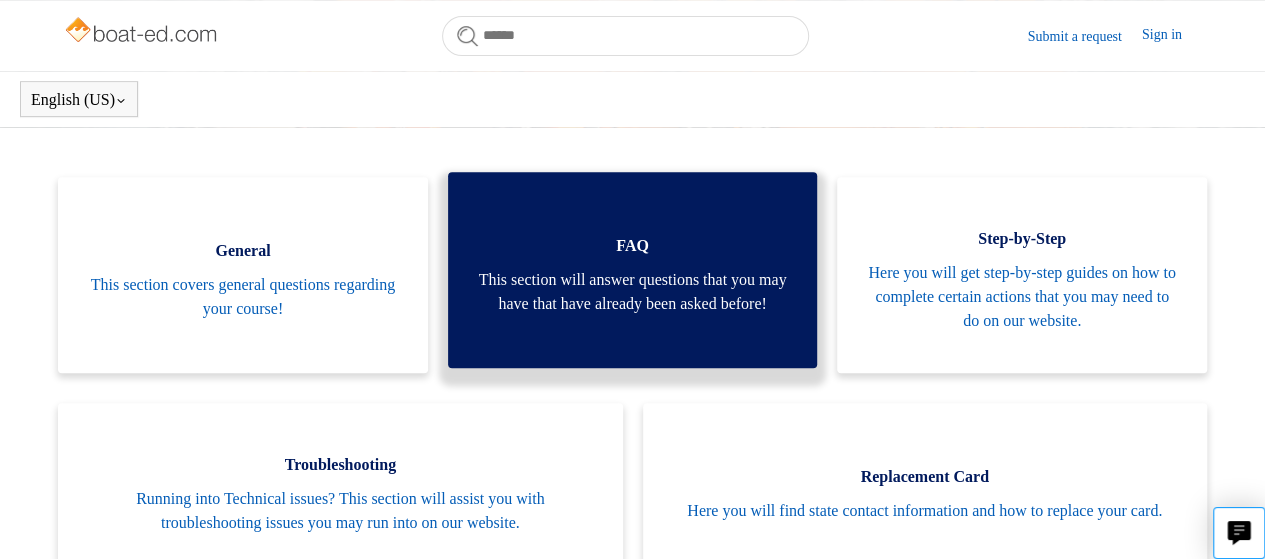 click on "FAQ" at bounding box center (633, 246) 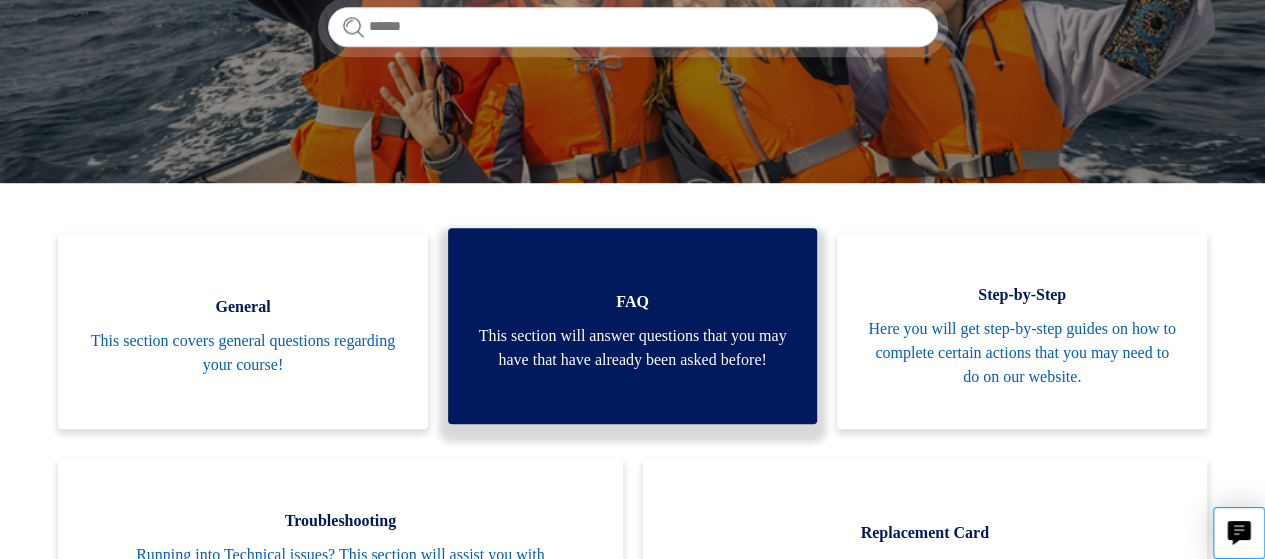 click on "This section will answer questions that you may have that have already been asked before!" at bounding box center [633, 348] 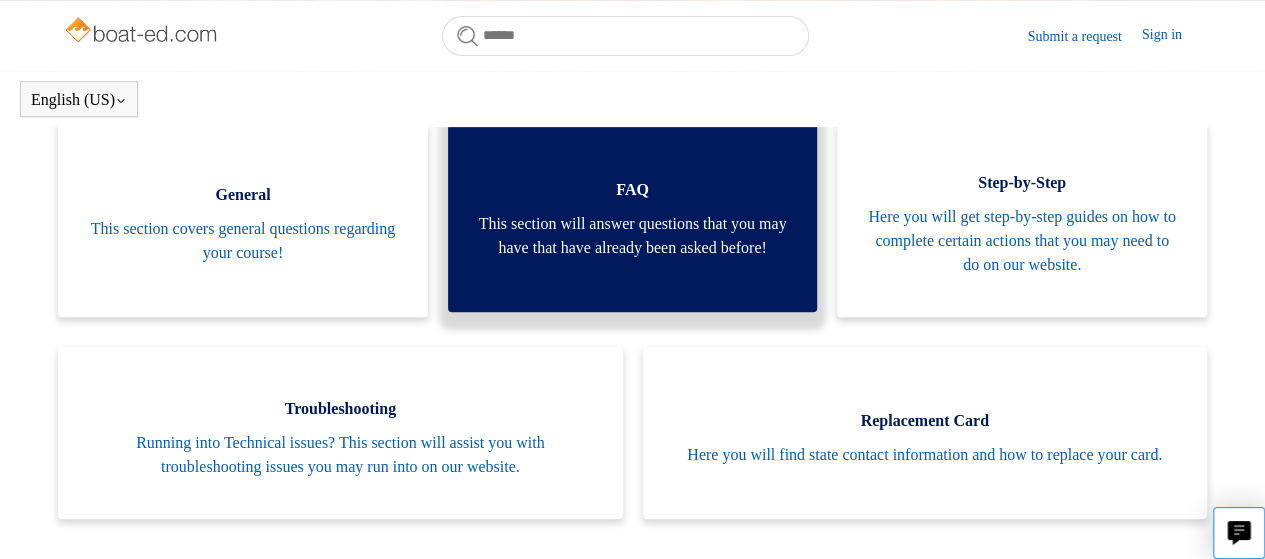 click on "This section will answer questions that you may have that have already been asked before!" at bounding box center [633, 236] 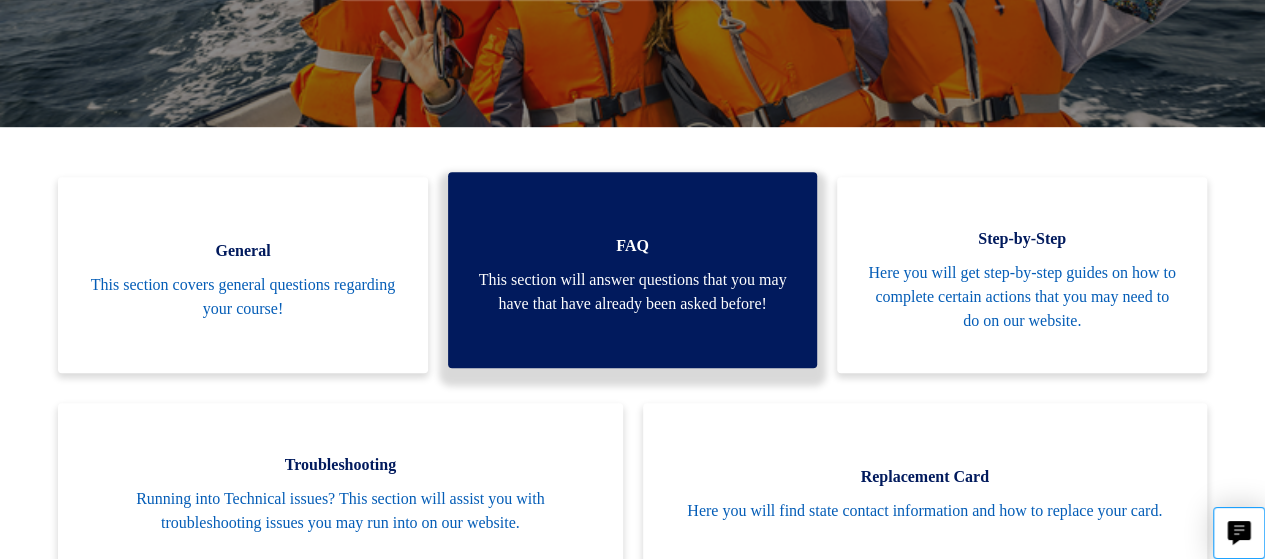click on "This section will answer questions that you may have that have already been asked before!" at bounding box center [633, 292] 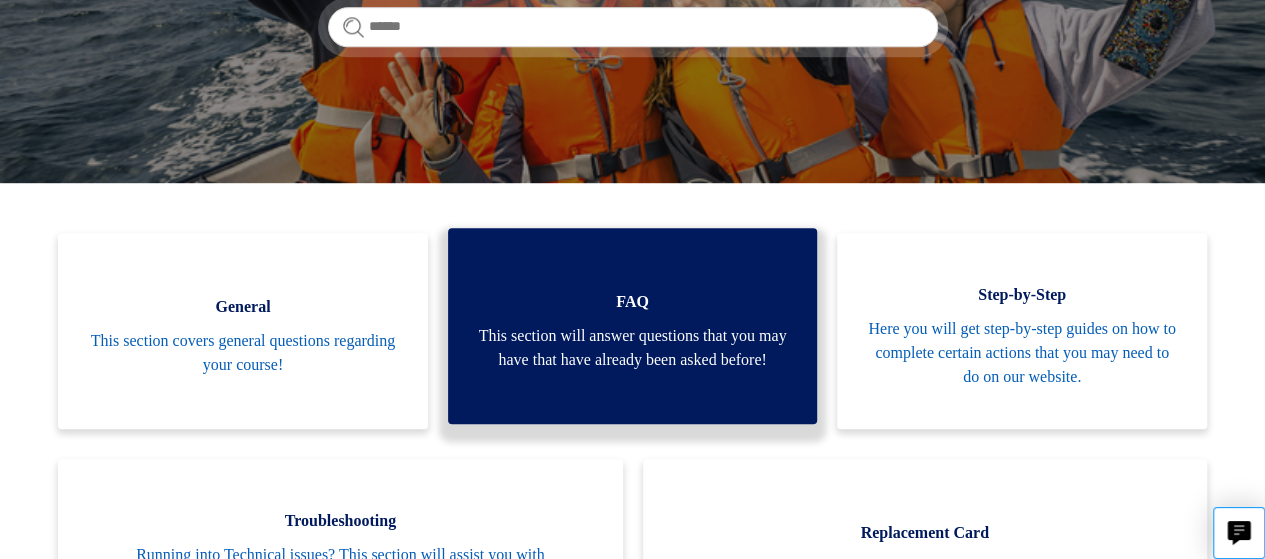 click on "This section will answer questions that you may have that have already been asked before!" at bounding box center (633, 348) 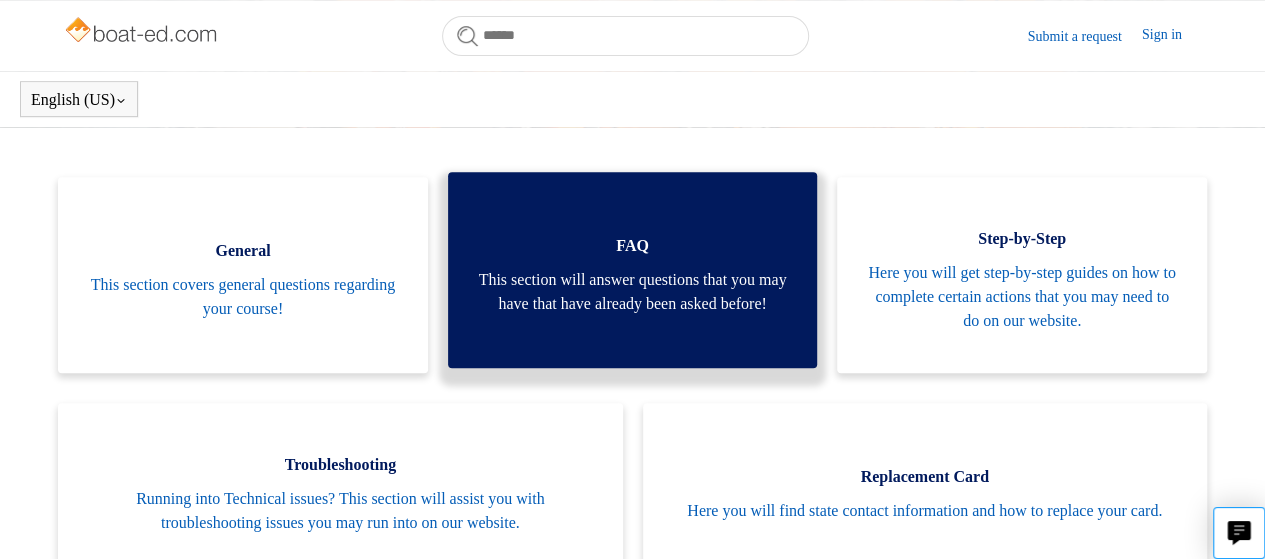 scroll, scrollTop: 400, scrollLeft: 0, axis: vertical 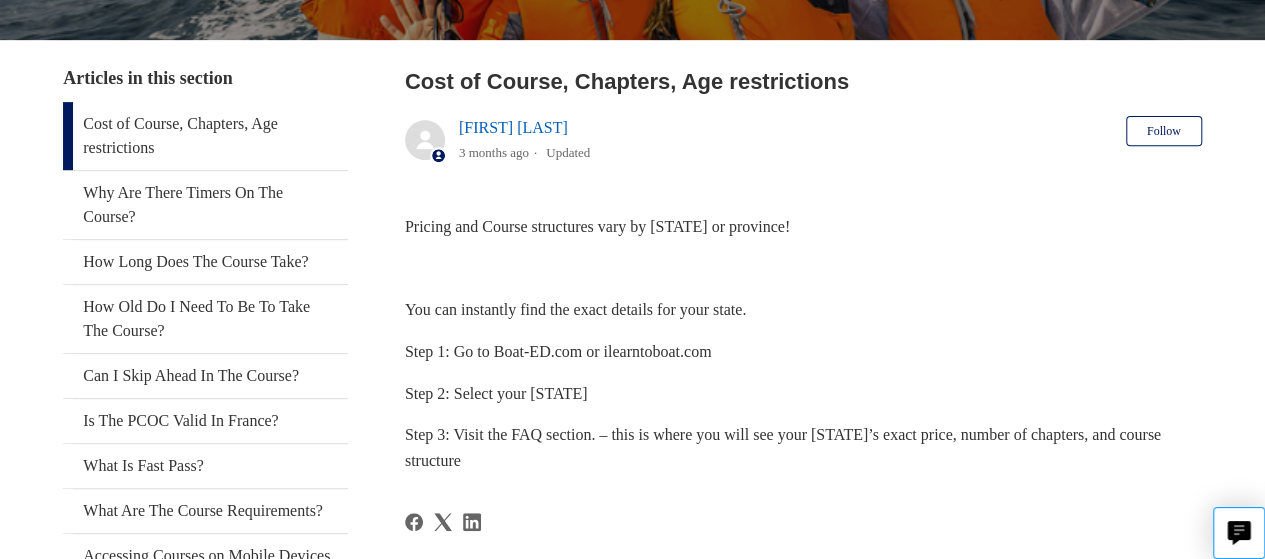 click on "Cost of Course, Chapters, Age restrictions
Liem Nguyen
3 months ago
Updated
Follow Not yet followed by anyone
Pricing and Course structures vary by state or province!
You can instantly find the exact details for your state.
Step 1: Go to Boat-ED.com or ilearntoboat.com
Step 2: Select your state" at bounding box center (803, 472) 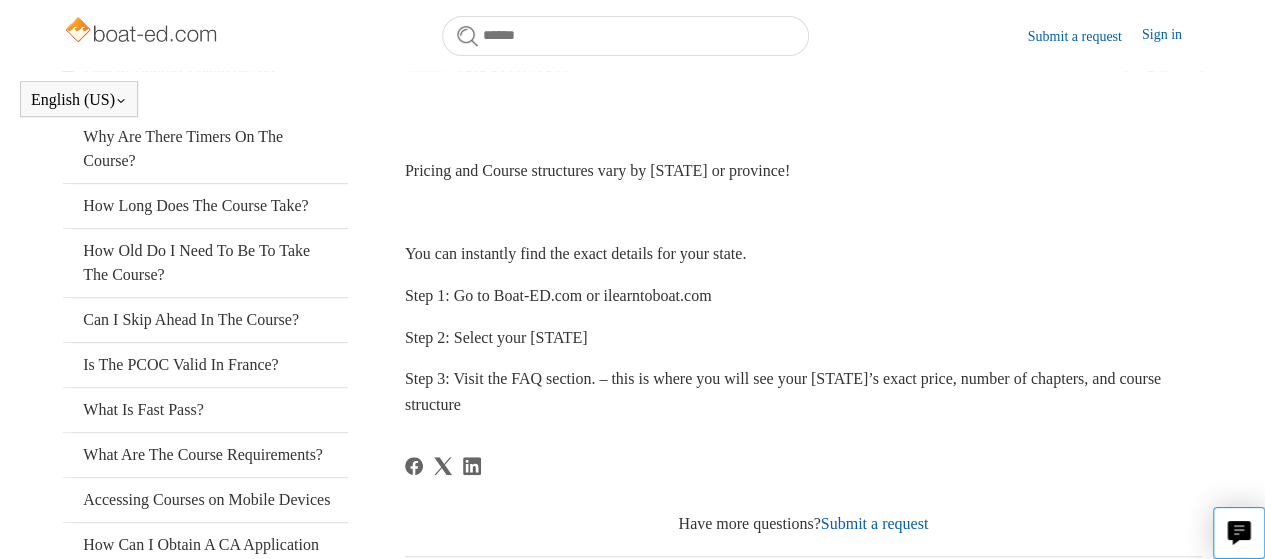 click on "English (US)
Español
Français" at bounding box center (632, 99) 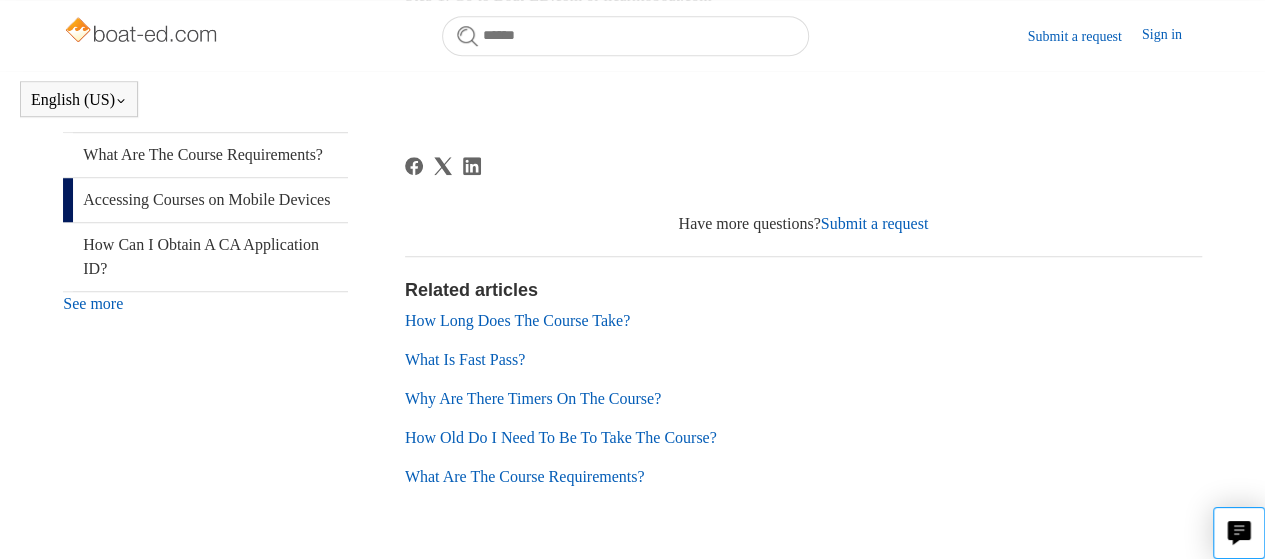 scroll, scrollTop: 713, scrollLeft: 0, axis: vertical 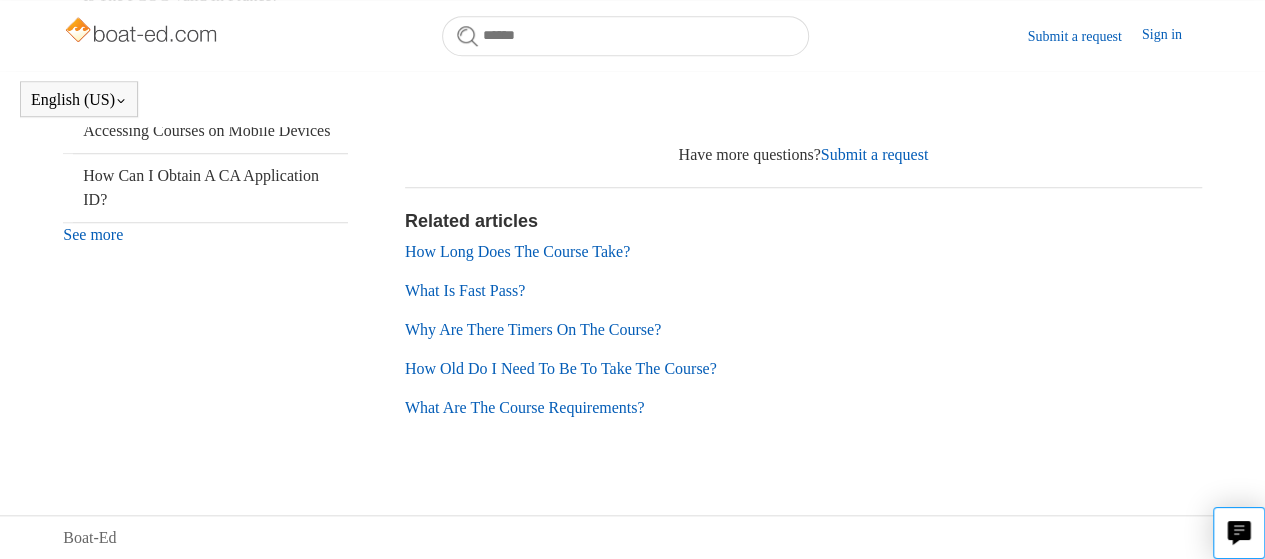 click on "Why Are There Timers On The Course?" at bounding box center (533, 329) 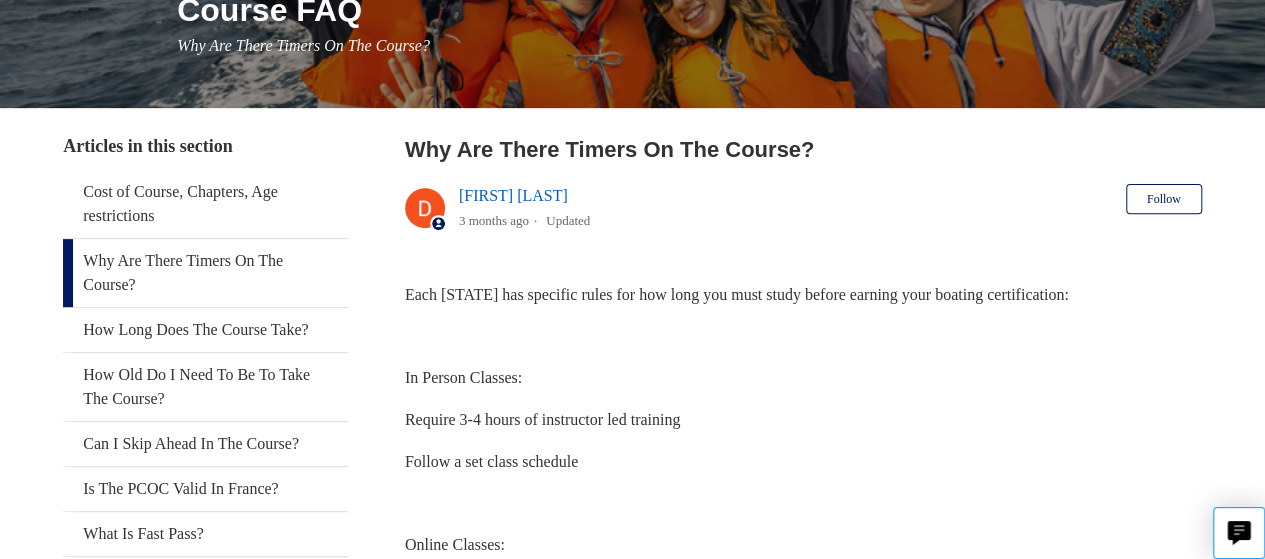 scroll, scrollTop: 0, scrollLeft: 0, axis: both 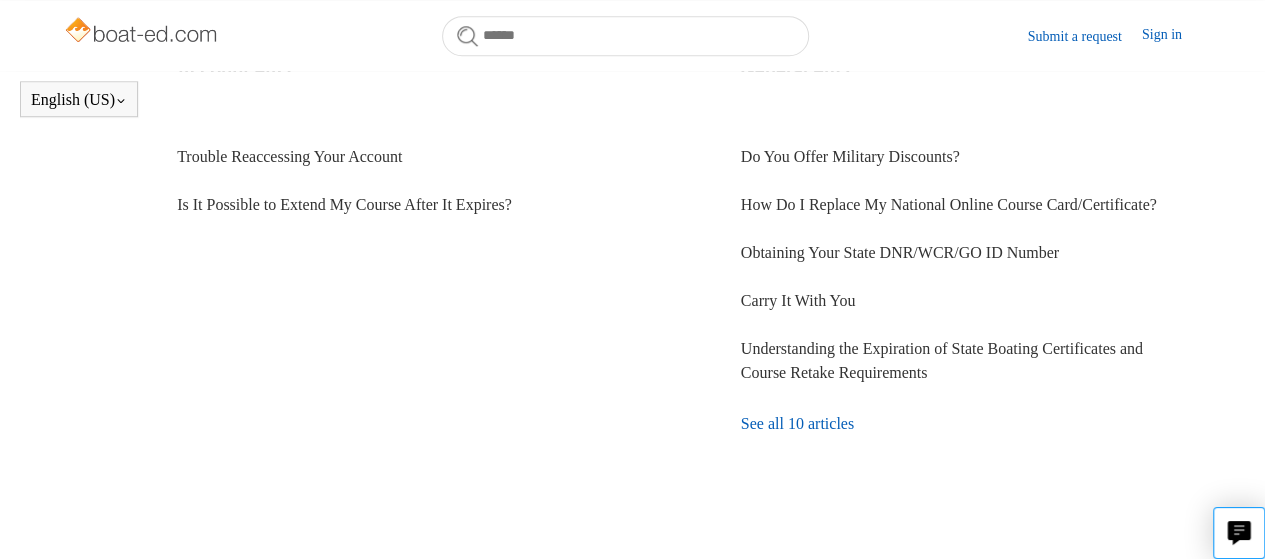 click on "See all 10 articles" at bounding box center (971, 424) 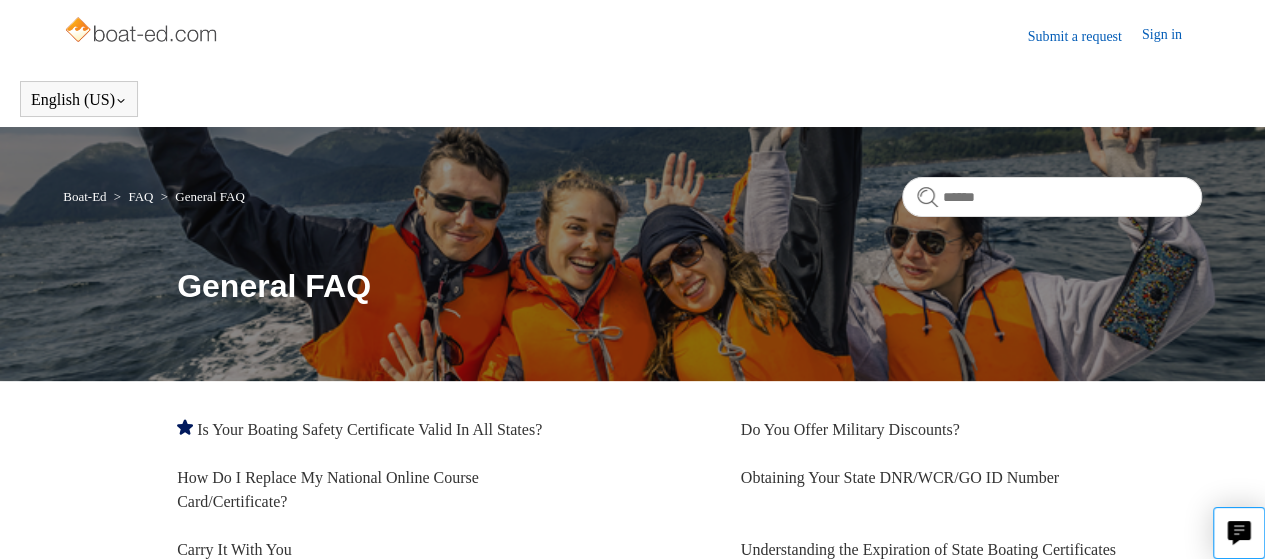 scroll, scrollTop: 200, scrollLeft: 0, axis: vertical 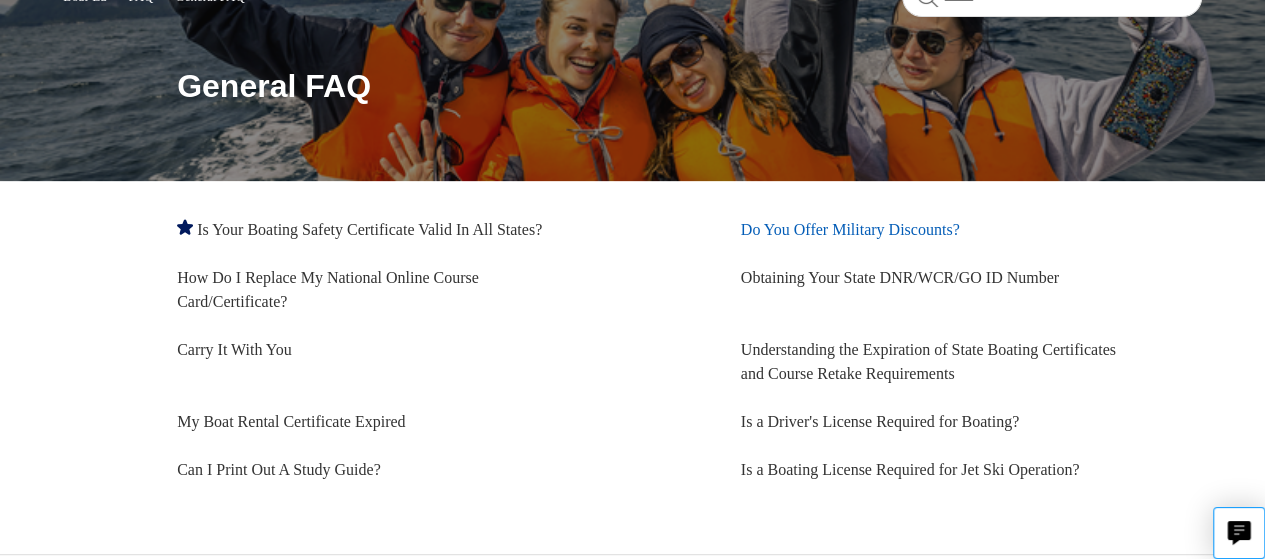 click on "Do You Offer Military Discounts?" at bounding box center (850, 229) 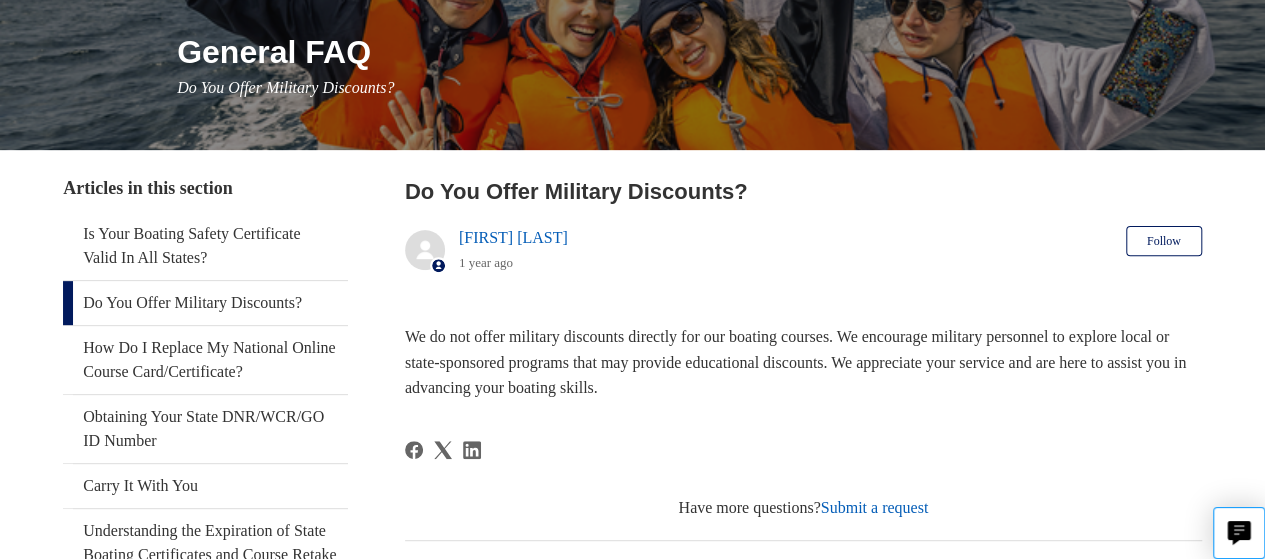 scroll, scrollTop: 0, scrollLeft: 0, axis: both 